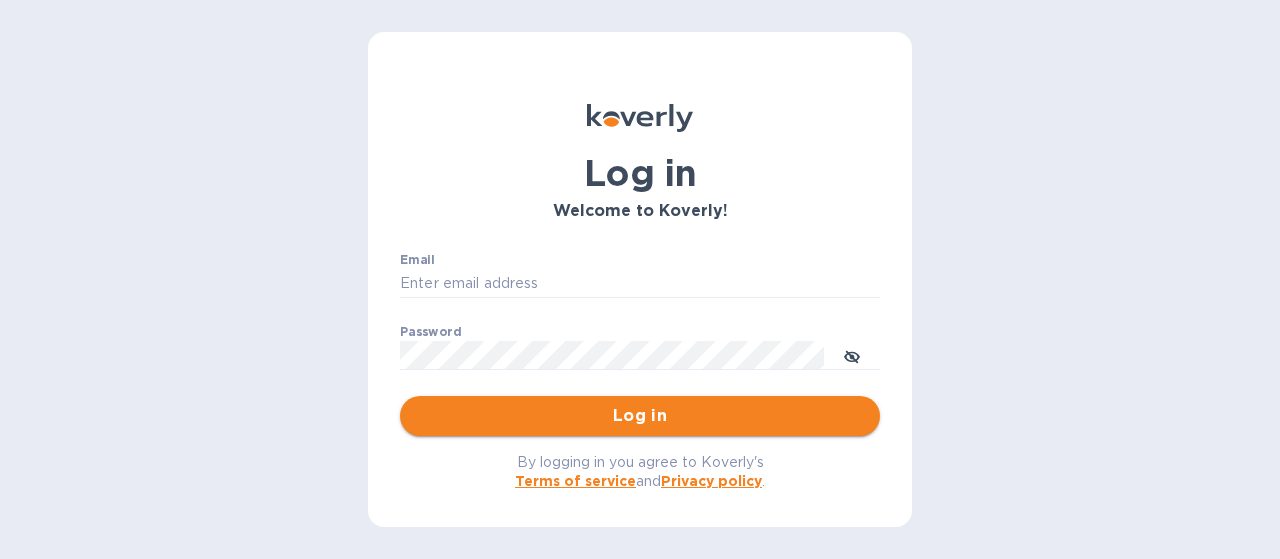 scroll, scrollTop: 0, scrollLeft: 0, axis: both 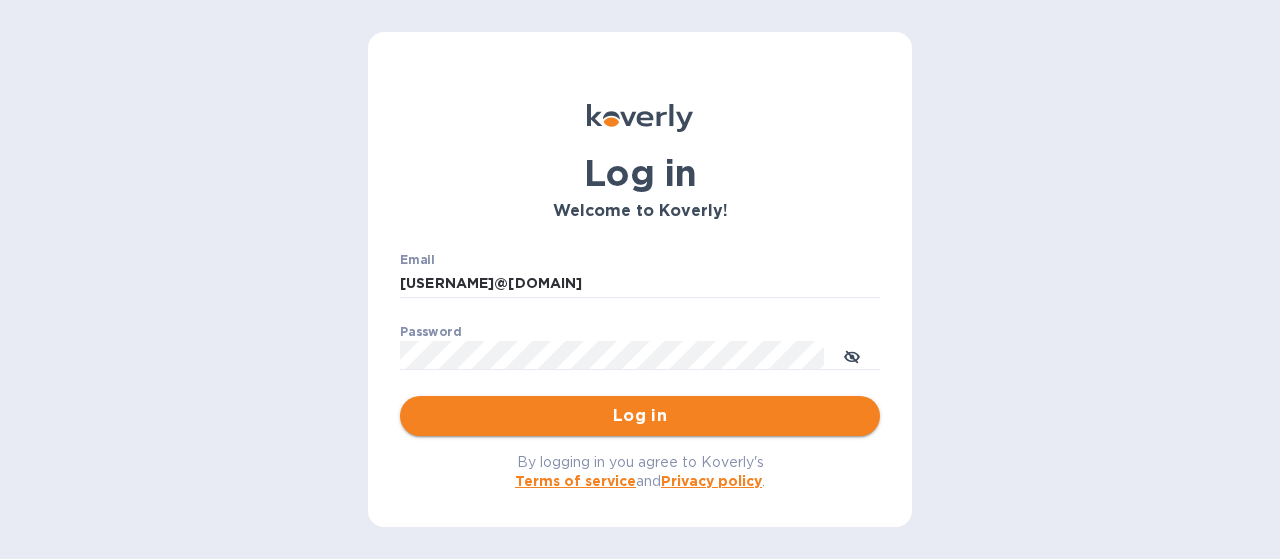 click on "Log in" at bounding box center (640, 416) 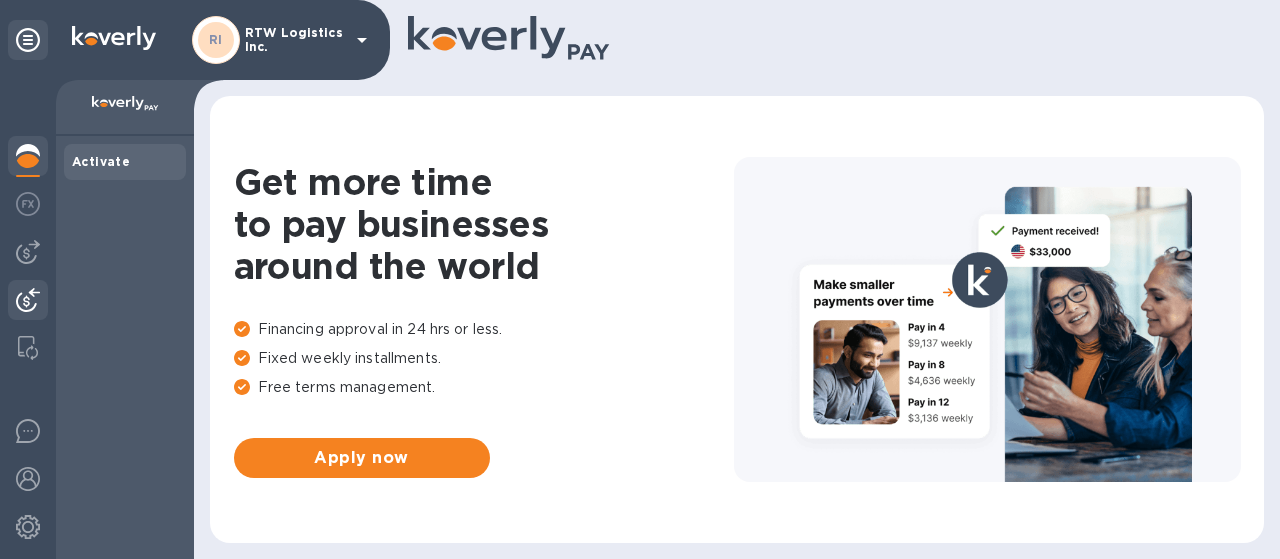 click at bounding box center (28, 300) 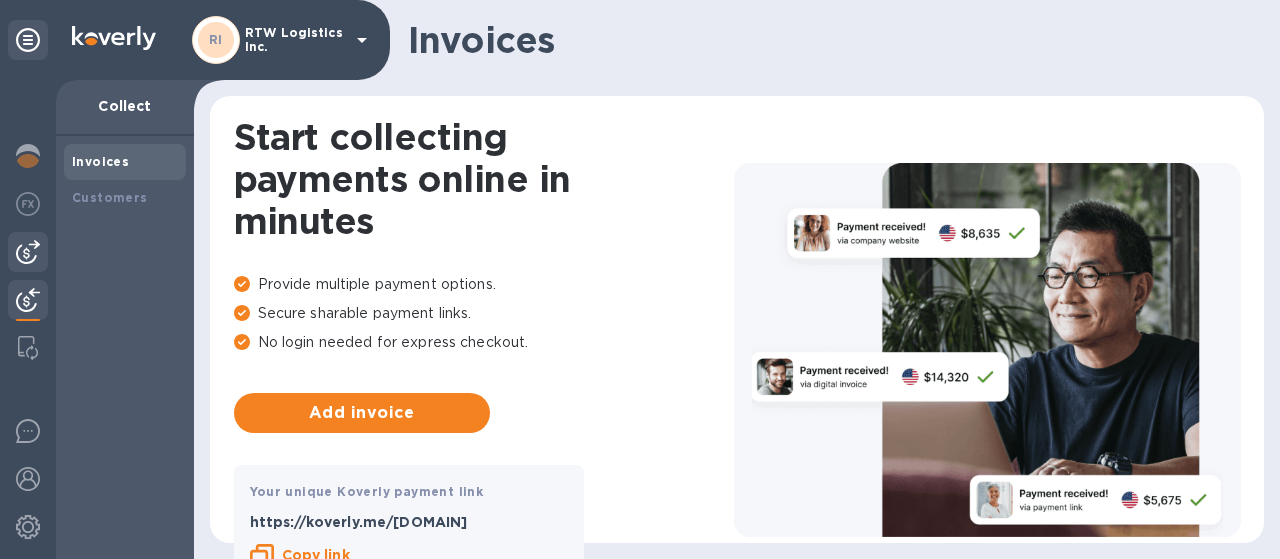 click at bounding box center (28, 252) 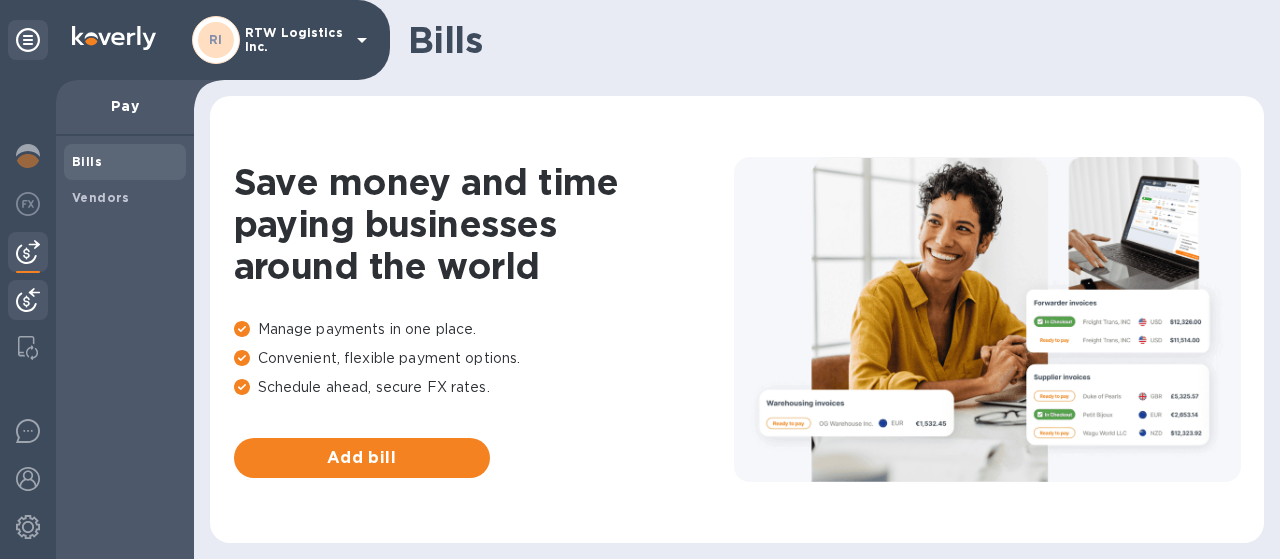 click at bounding box center (28, 300) 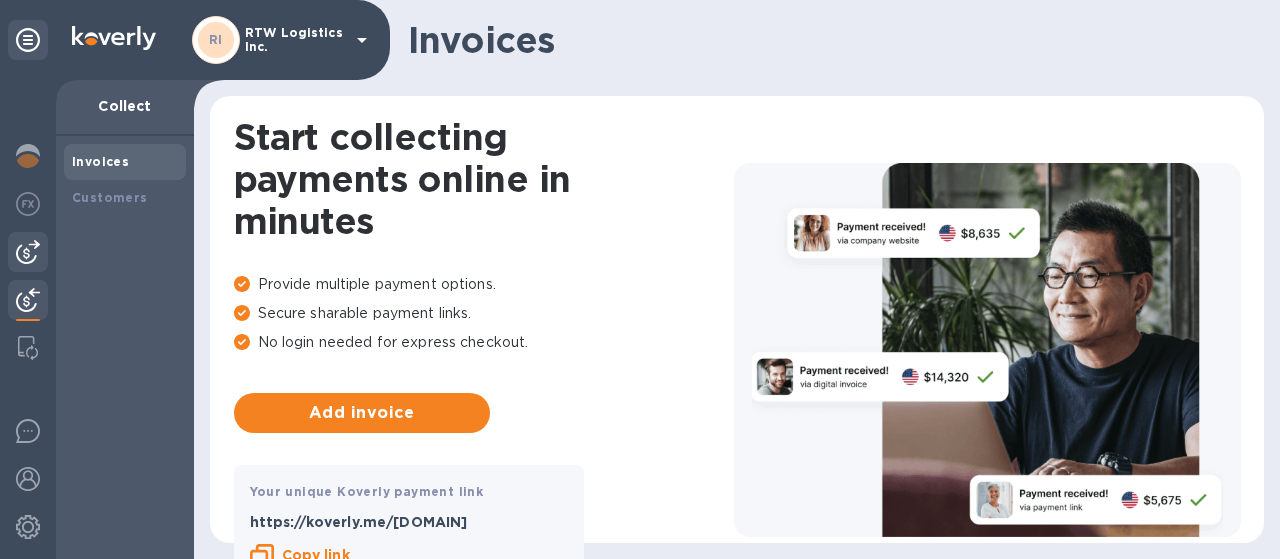 click at bounding box center [28, 252] 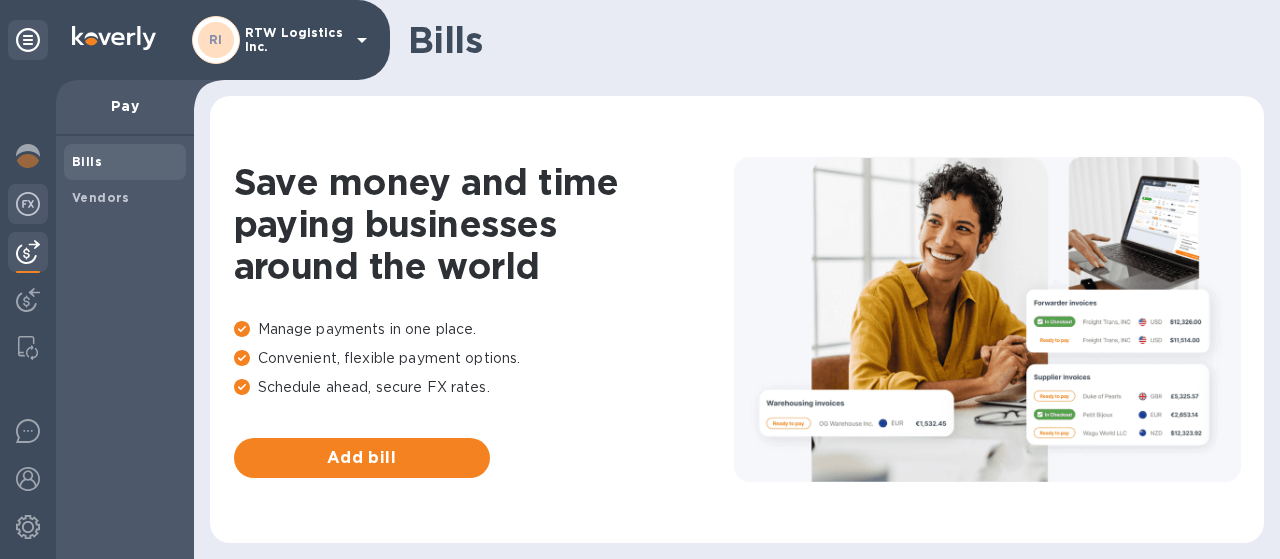 click at bounding box center (28, 204) 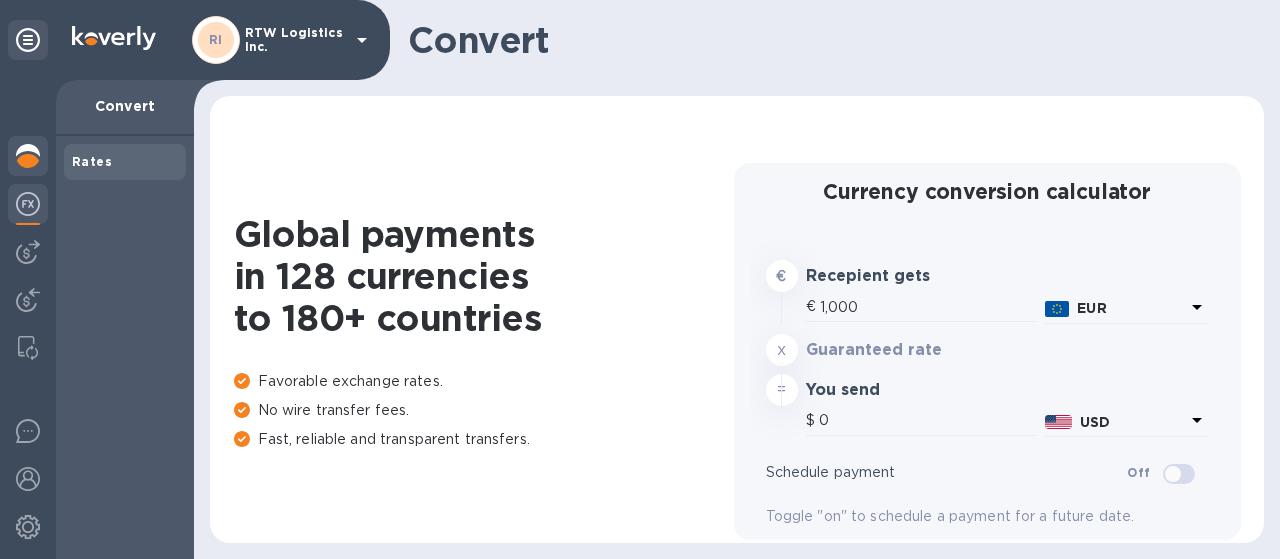 click at bounding box center [28, 156] 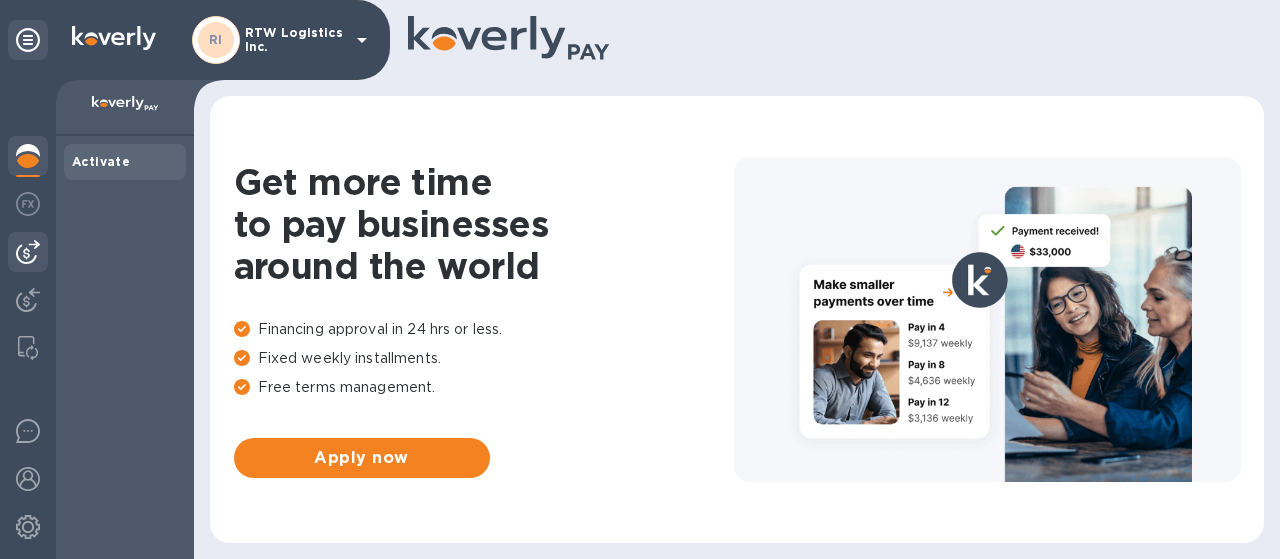 click at bounding box center [28, 252] 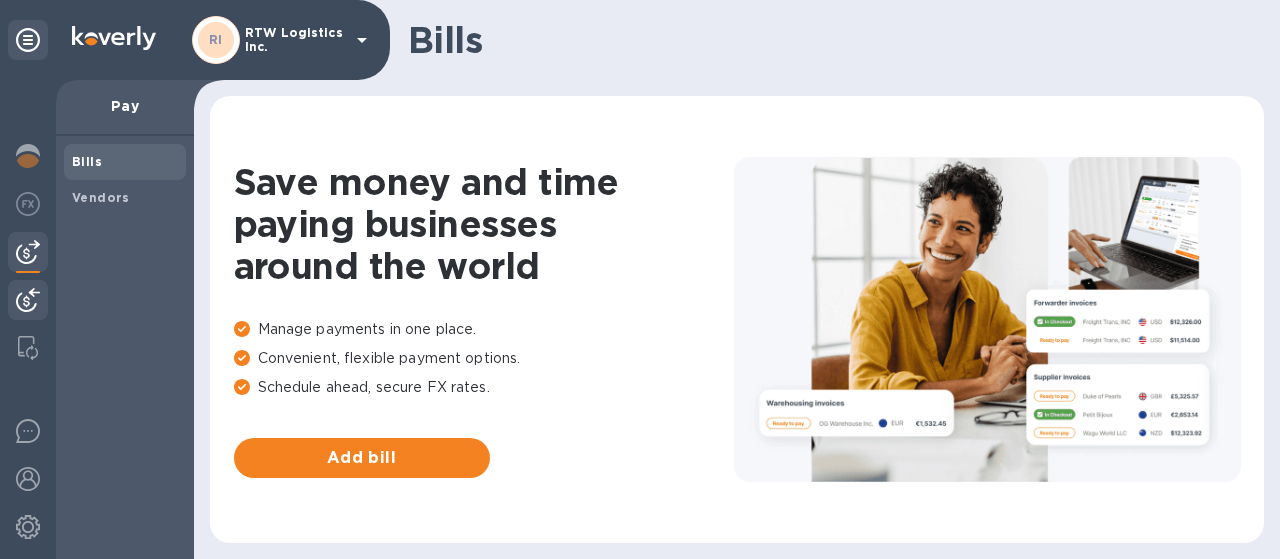 click at bounding box center [28, 300] 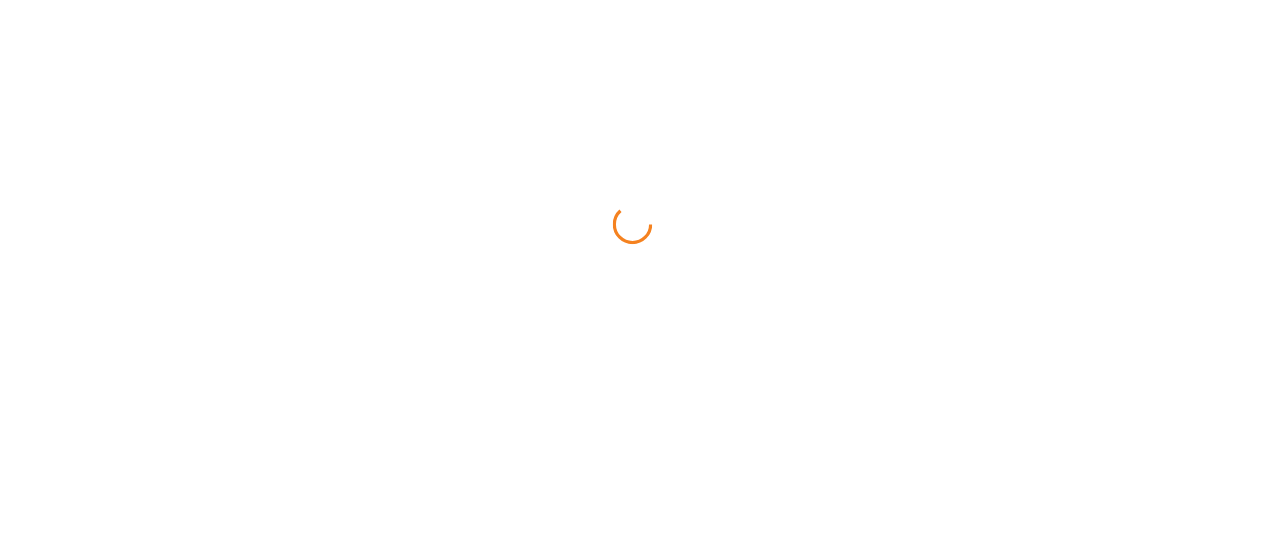 scroll, scrollTop: 0, scrollLeft: 0, axis: both 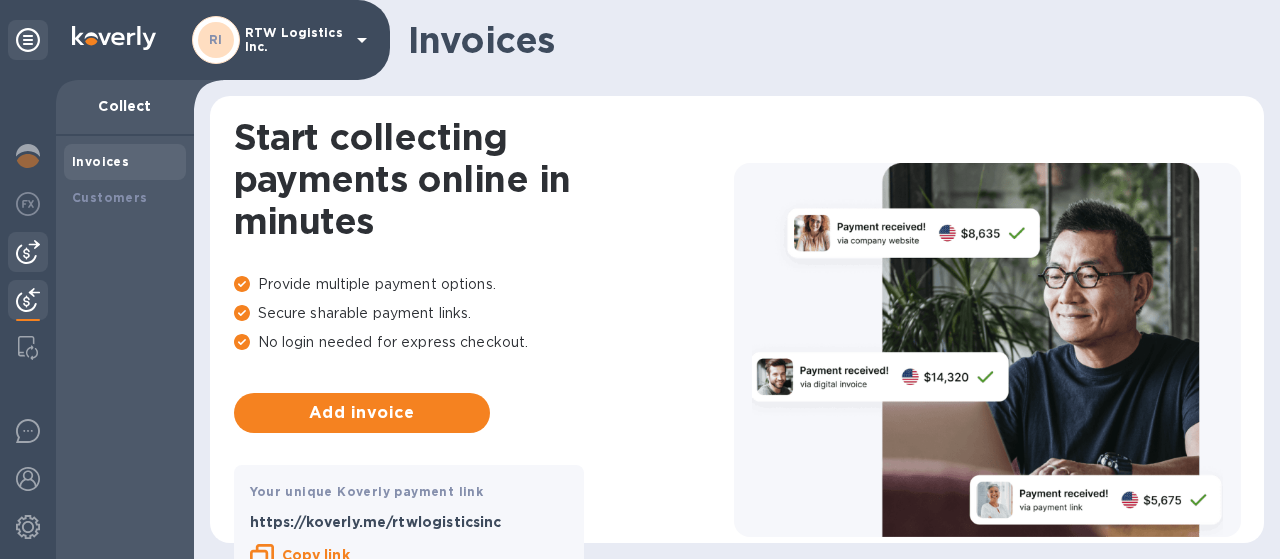 click at bounding box center [28, 252] 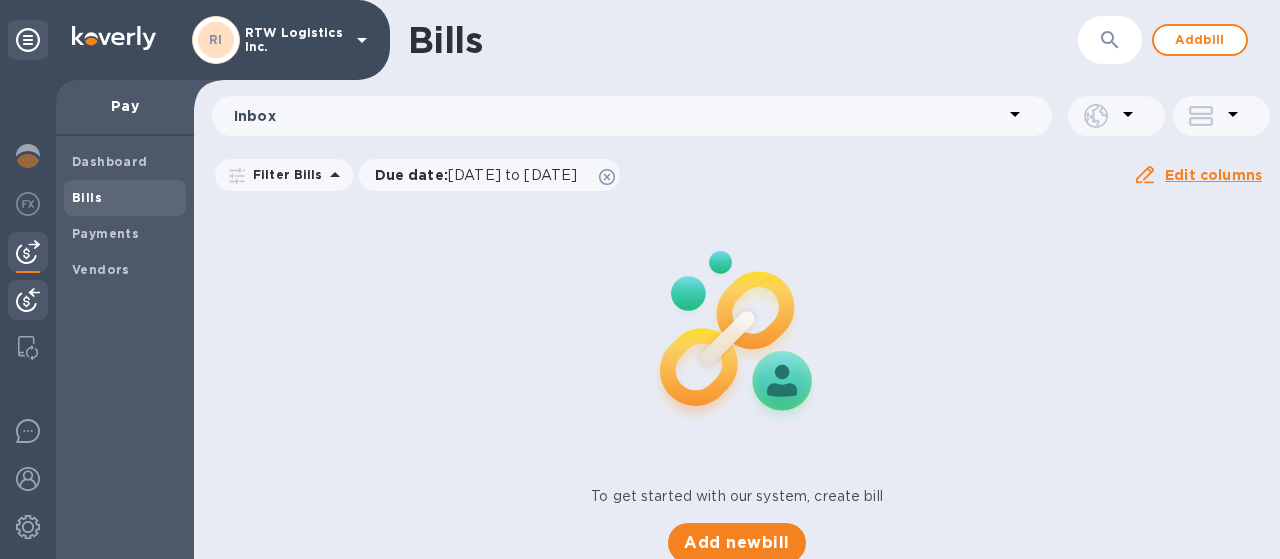 click at bounding box center (28, 302) 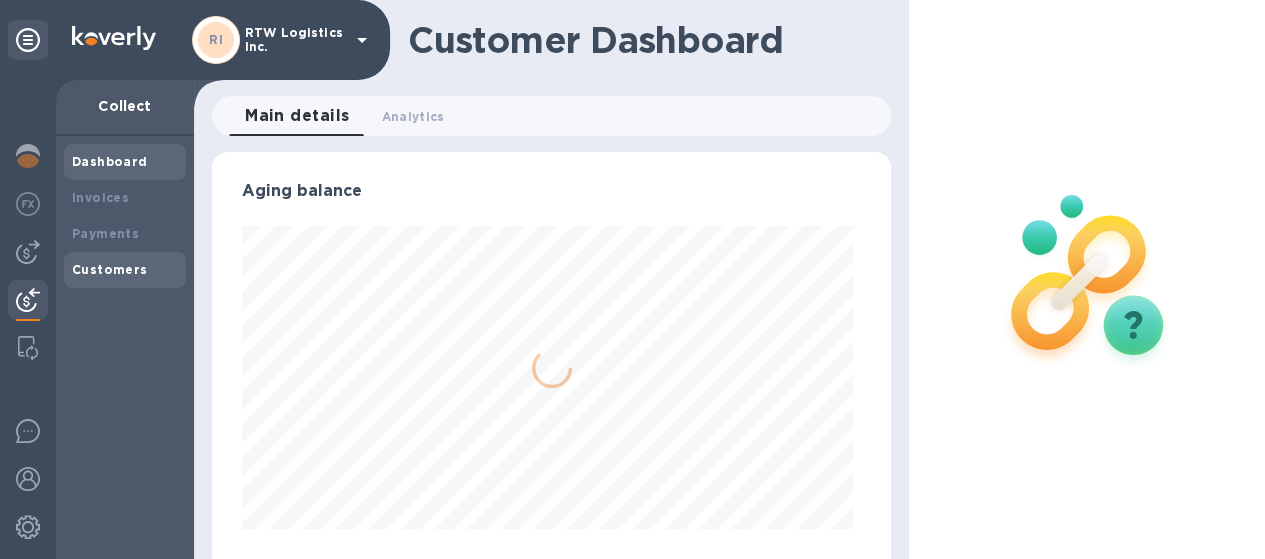 scroll, scrollTop: 999568, scrollLeft: 999328, axis: both 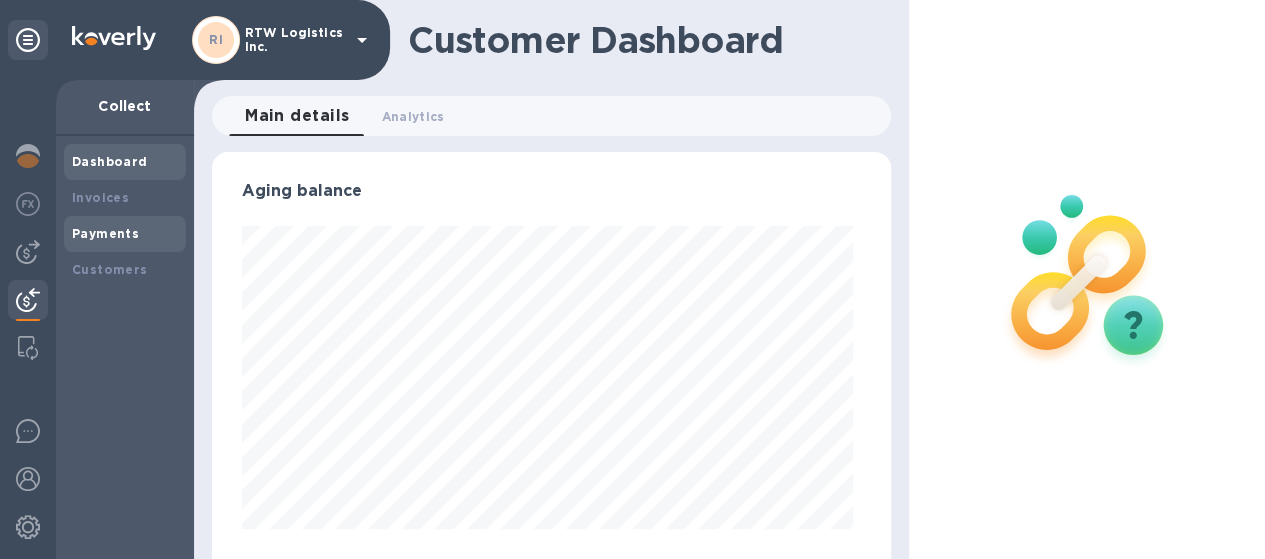 click on "Payments" at bounding box center (105, 233) 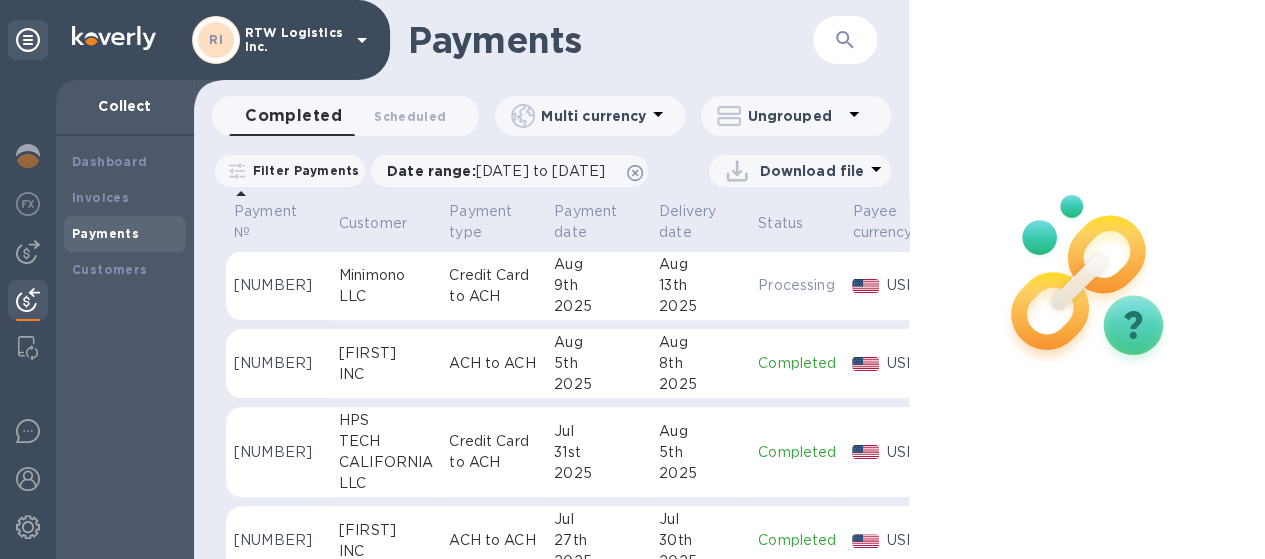 click on "2025" at bounding box center (700, 306) 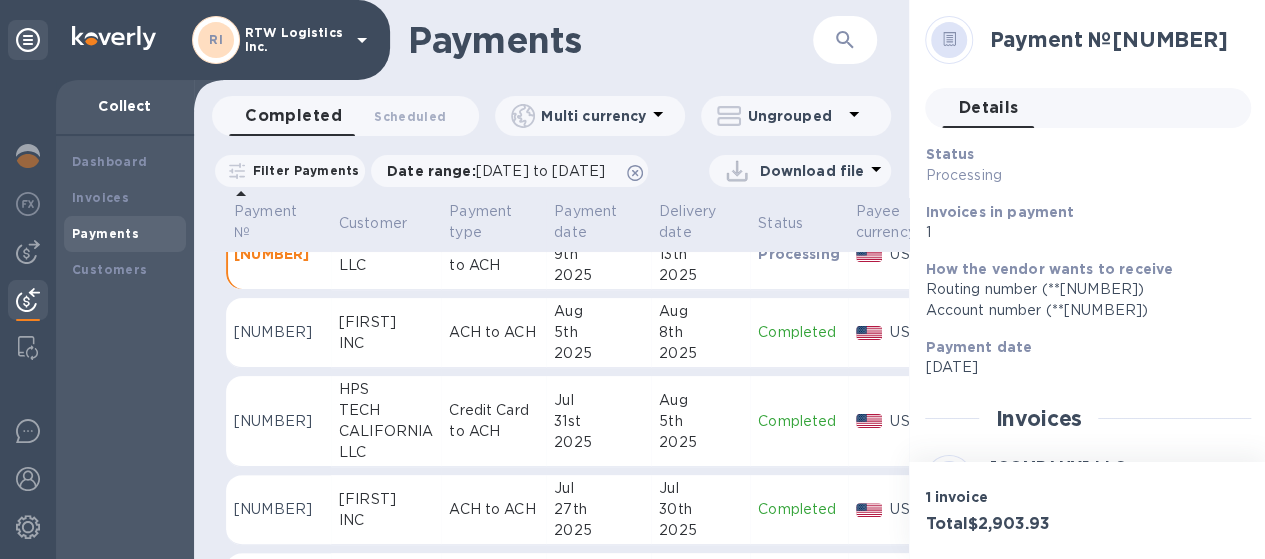 scroll, scrollTop: 0, scrollLeft: 0, axis: both 